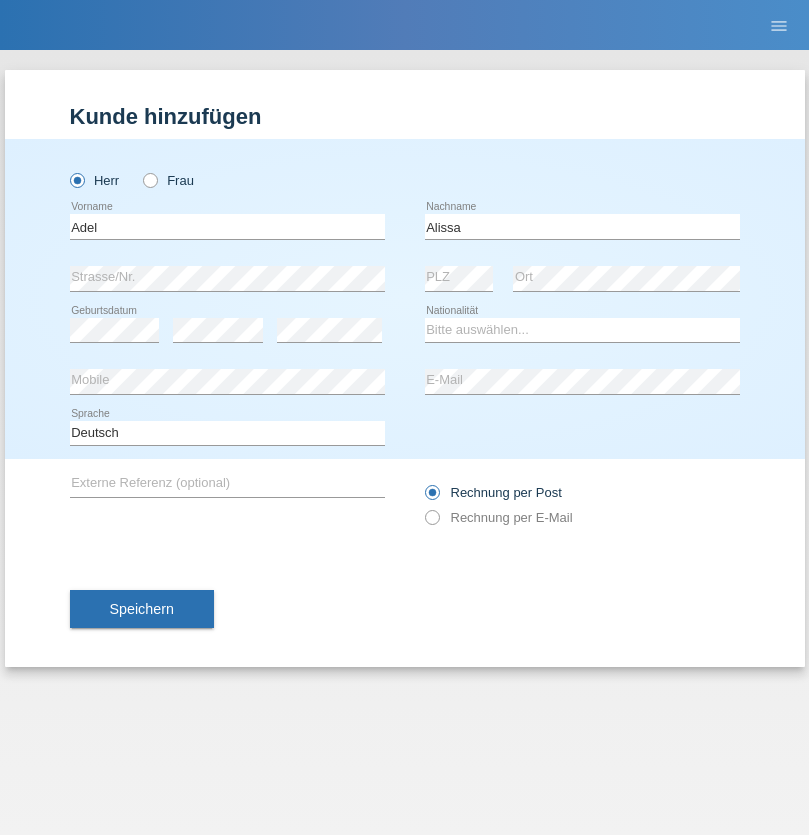 scroll, scrollTop: 0, scrollLeft: 0, axis: both 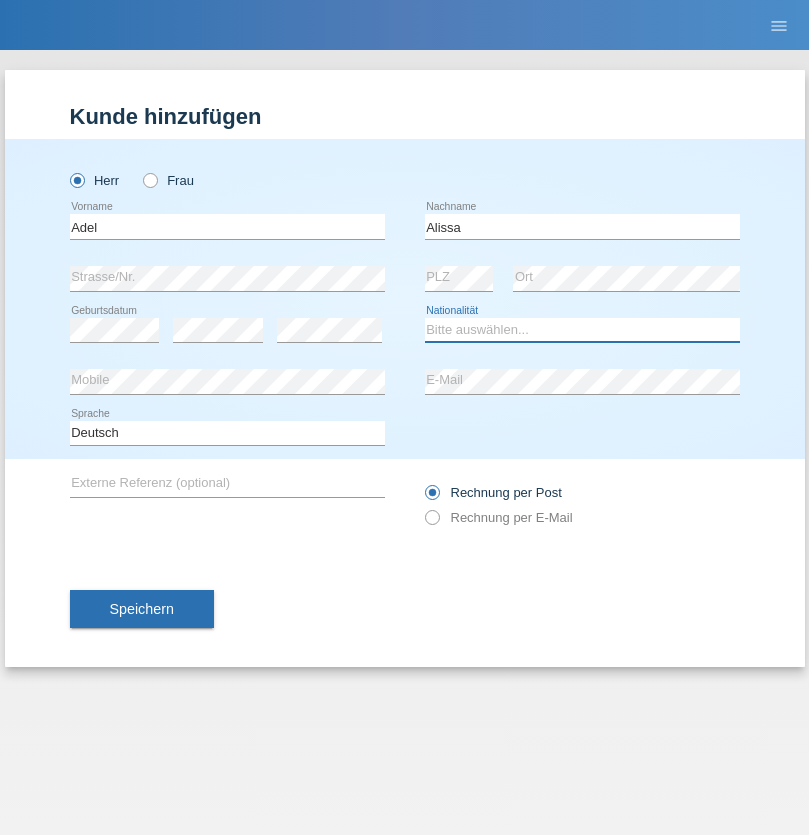 select on "SY" 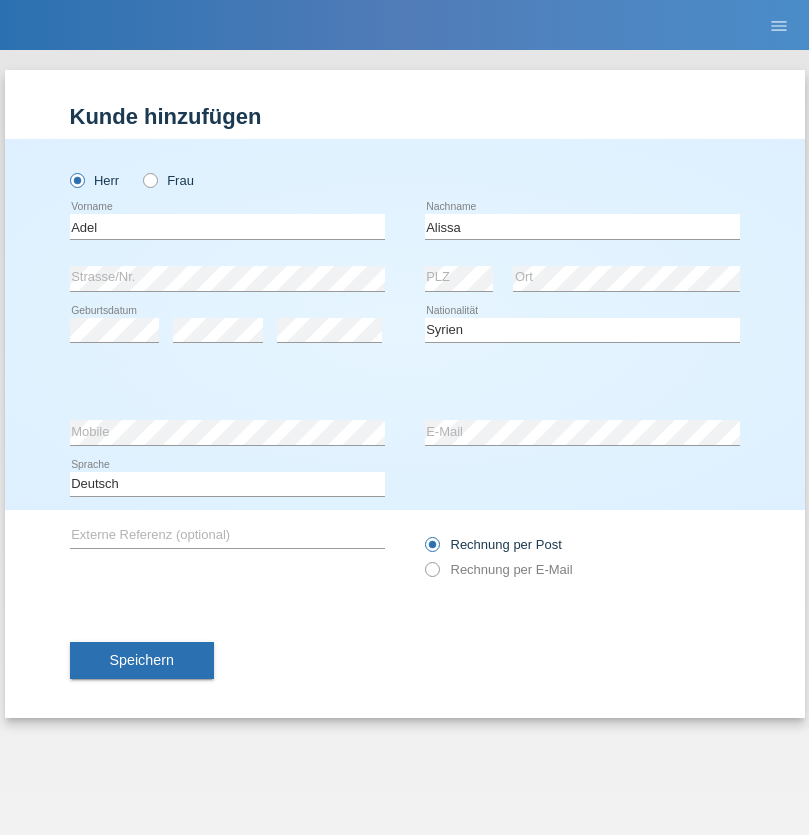 select on "C" 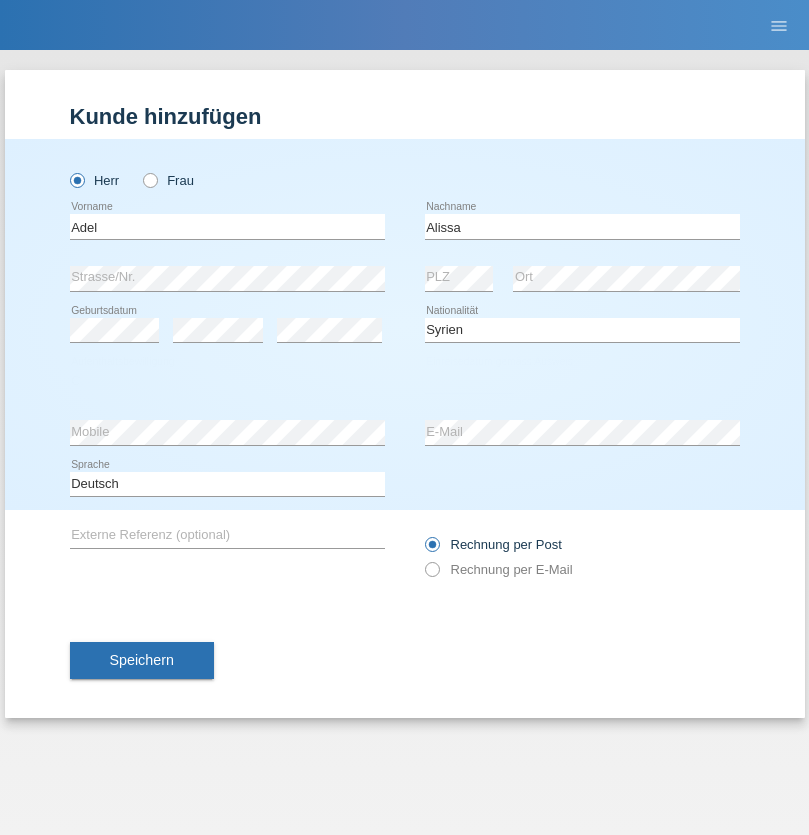 select on "20" 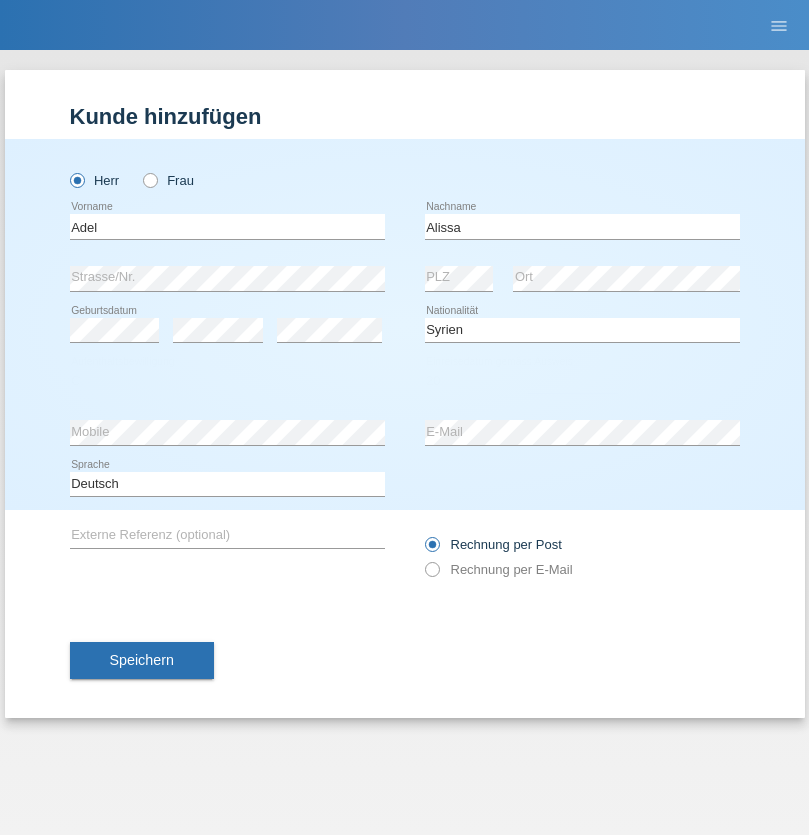 select on "09" 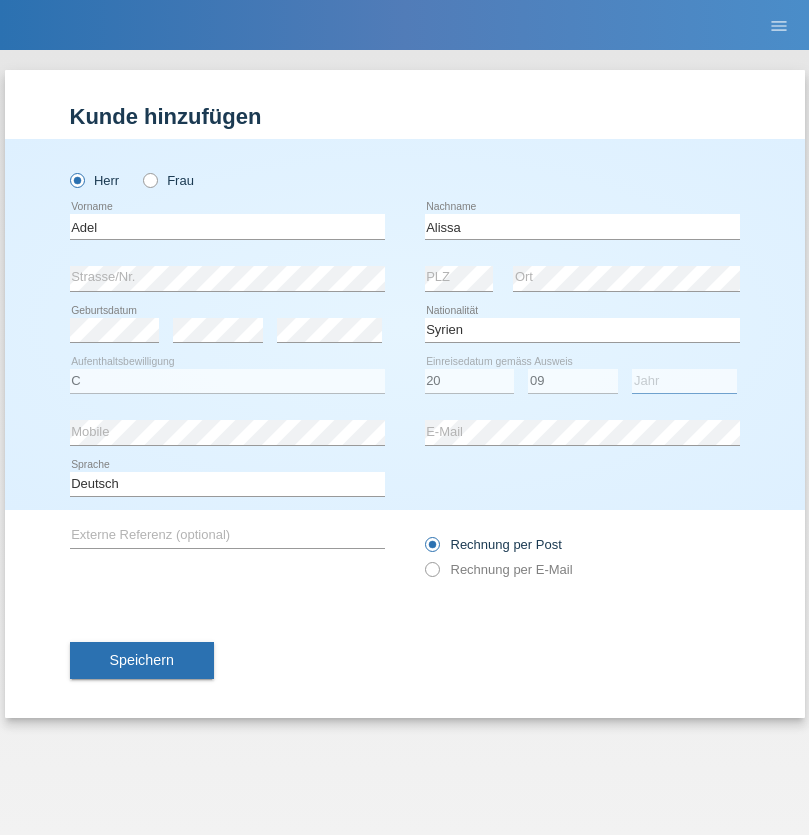select on "2018" 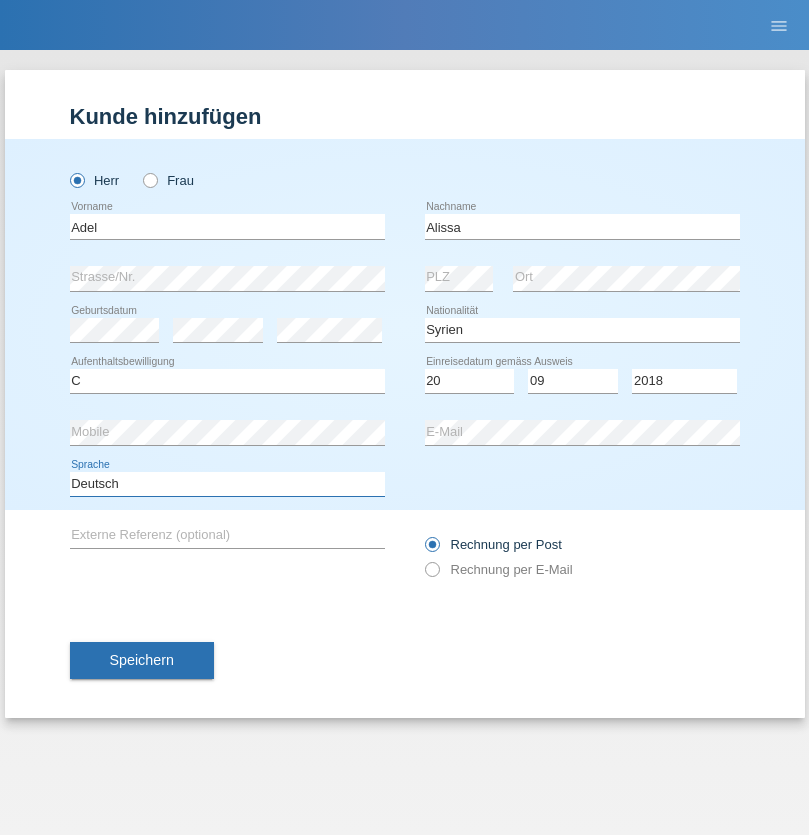 select on "en" 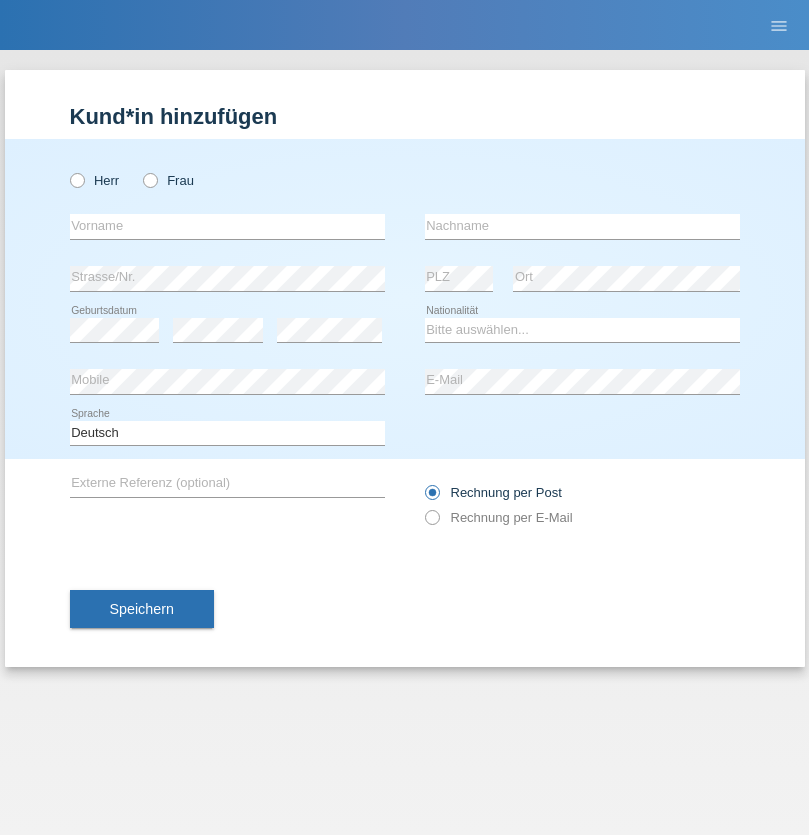 scroll, scrollTop: 0, scrollLeft: 0, axis: both 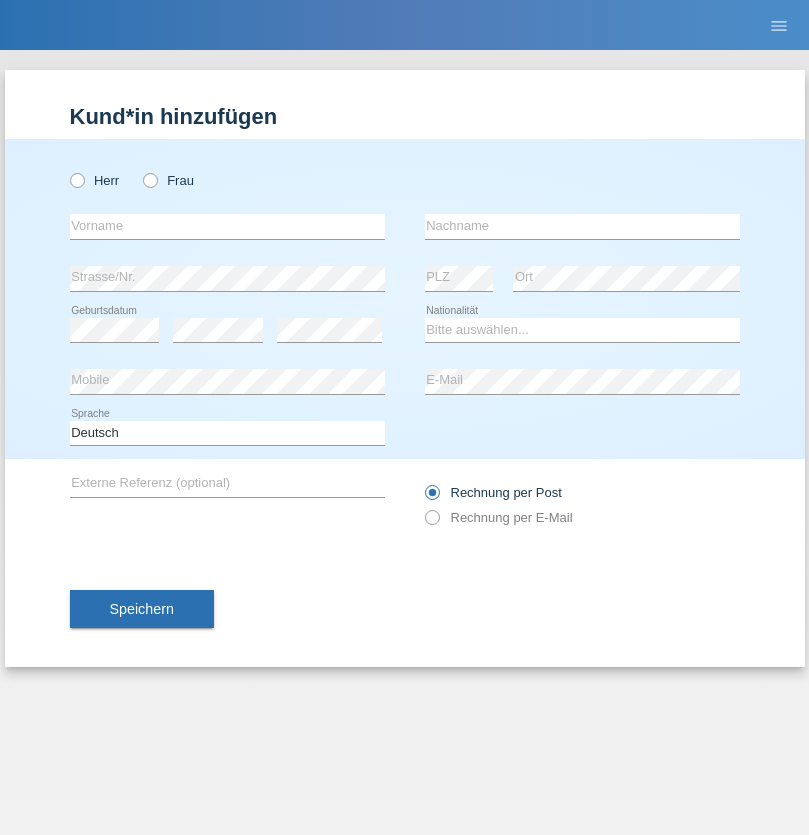 radio on "true" 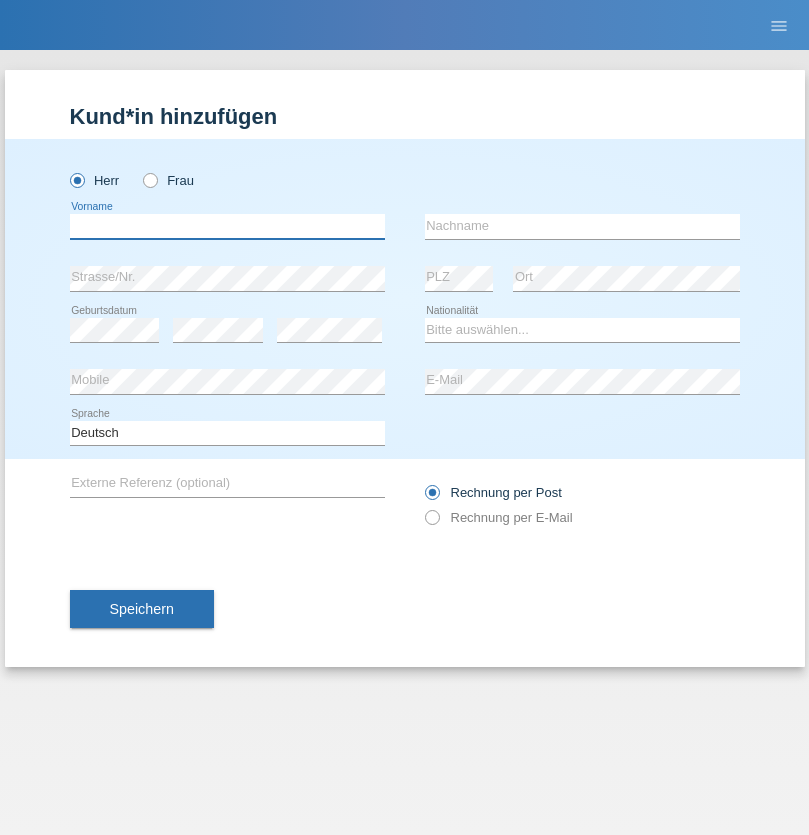 click at bounding box center [227, 226] 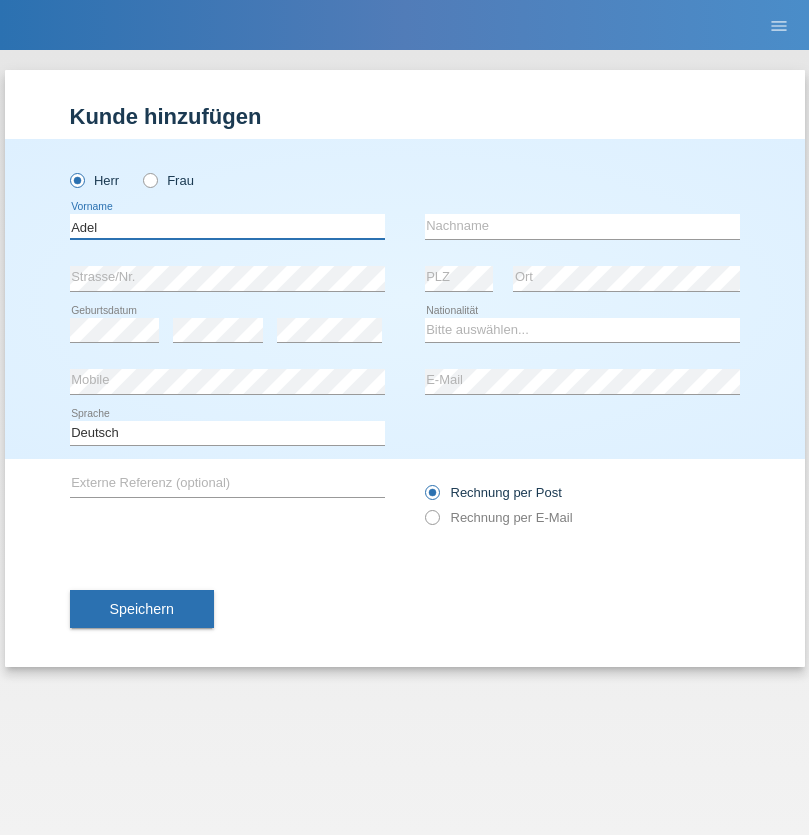 type on "Adel" 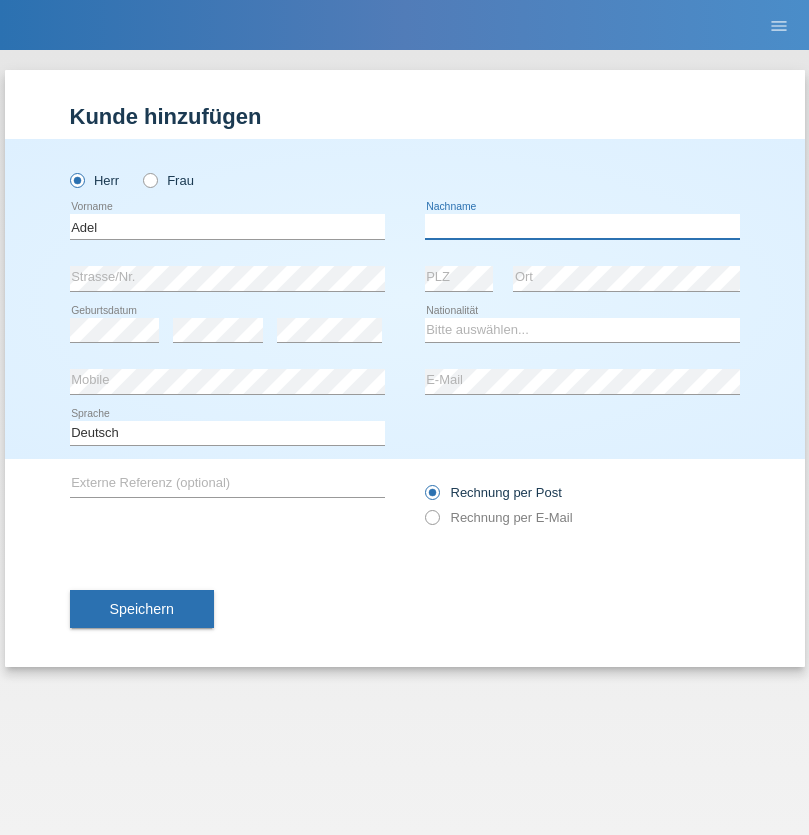 click at bounding box center [582, 226] 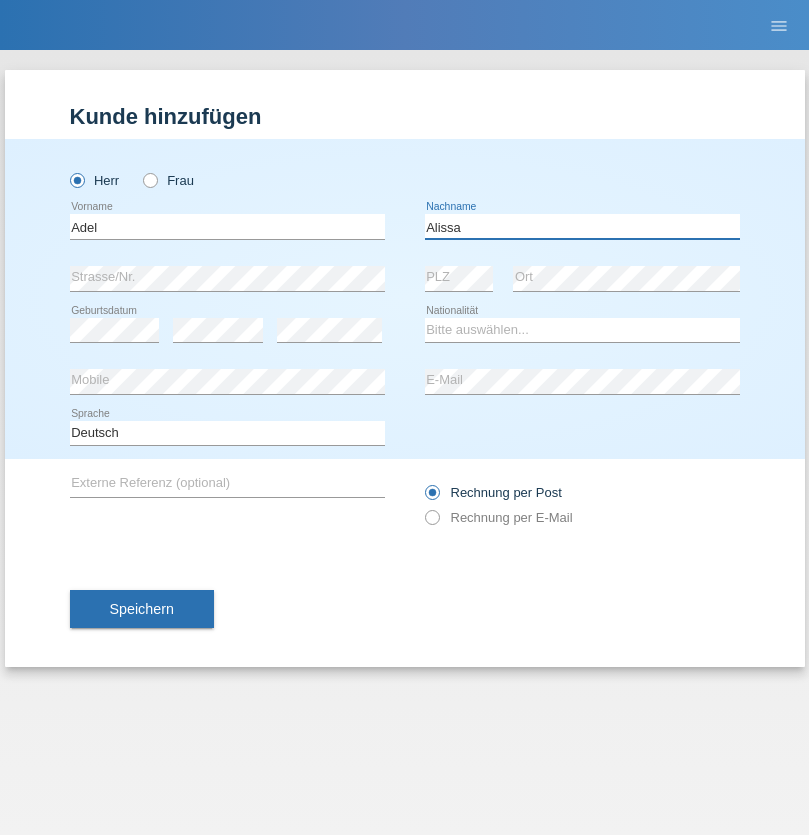 type on "Alissa" 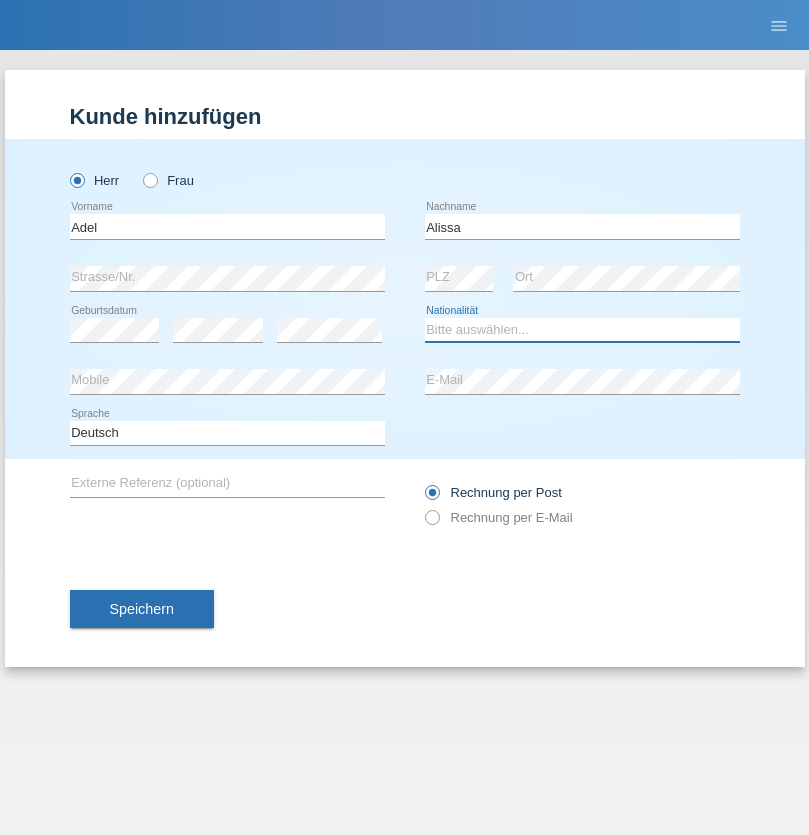 select on "SY" 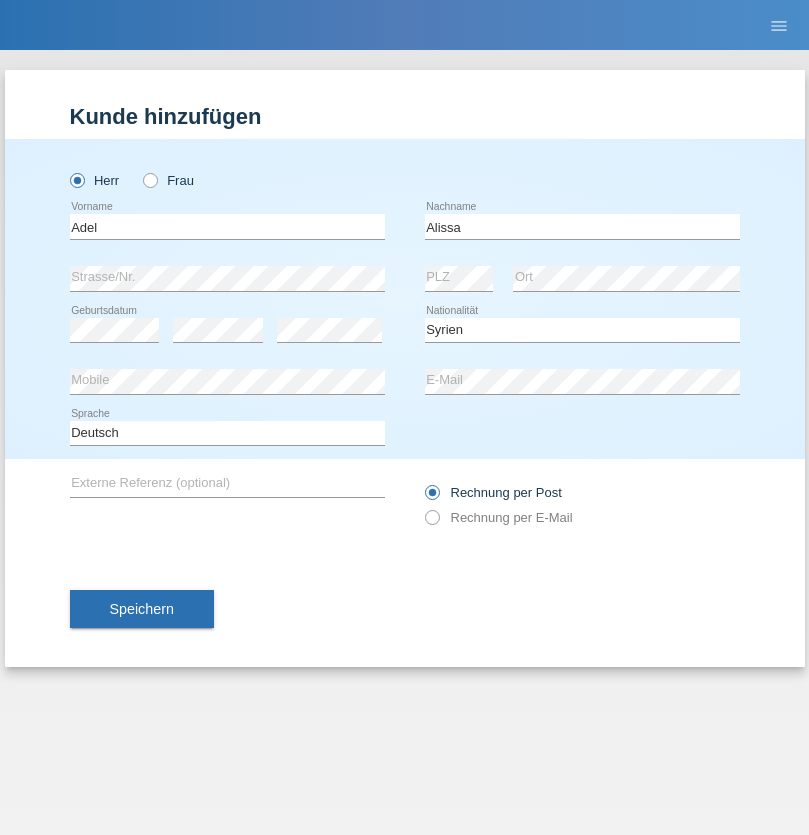 select on "C" 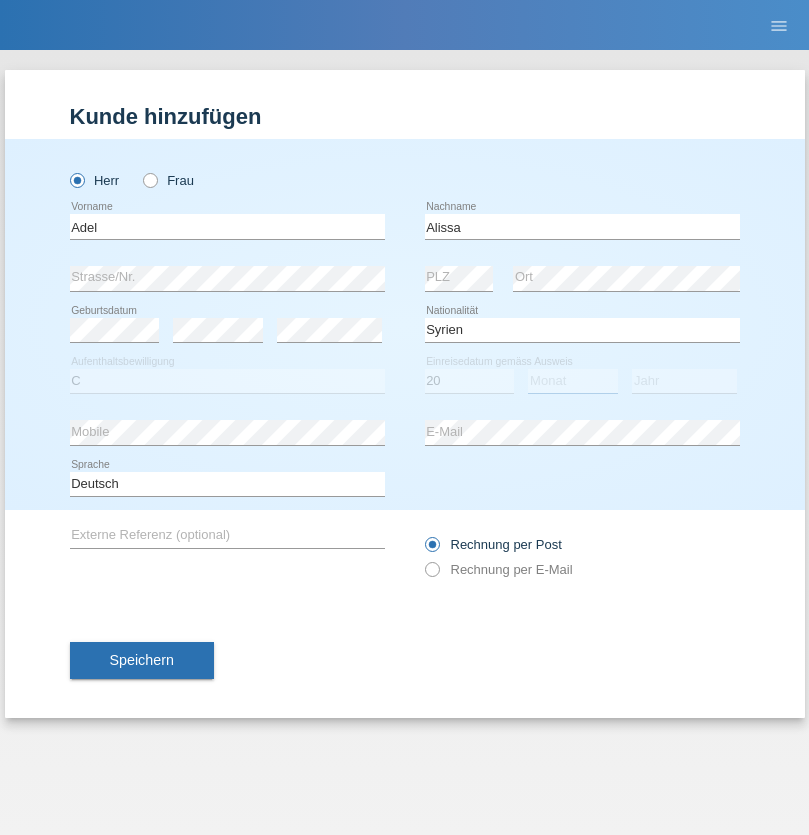 select on "09" 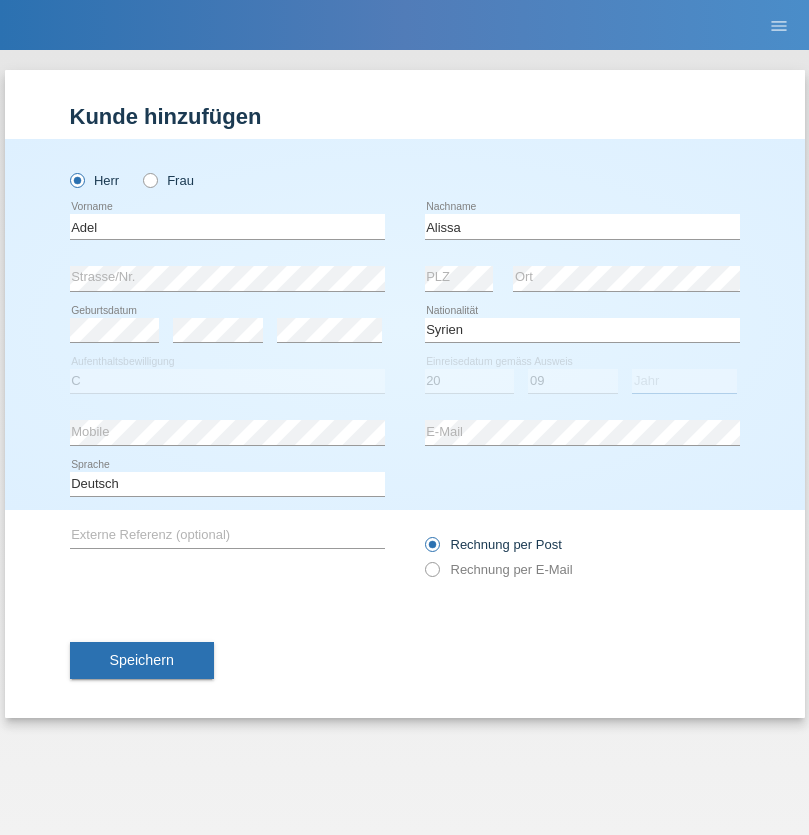 select on "2018" 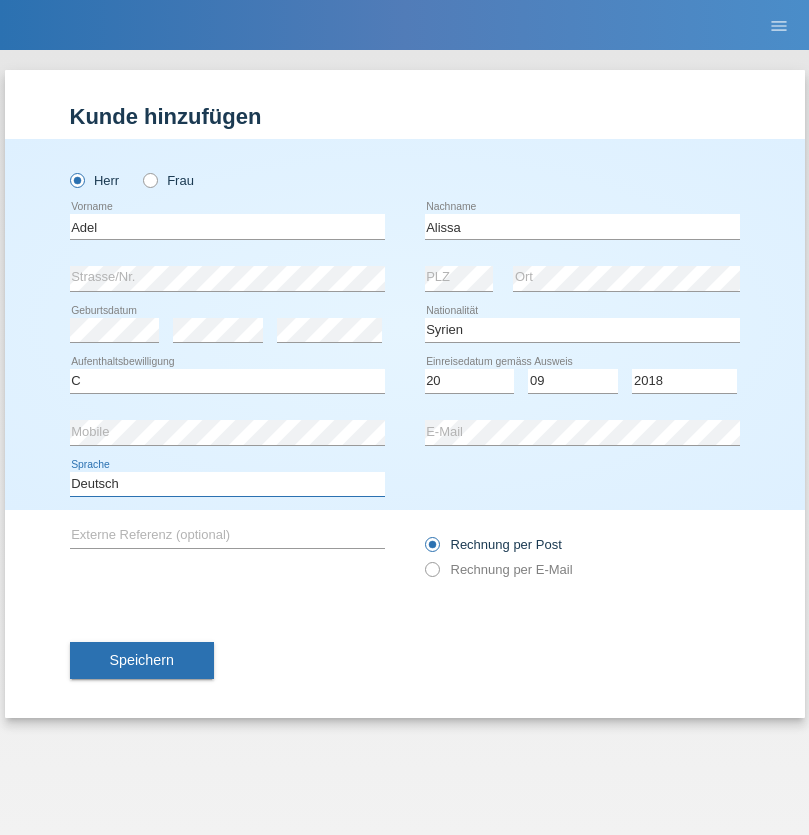 select on "en" 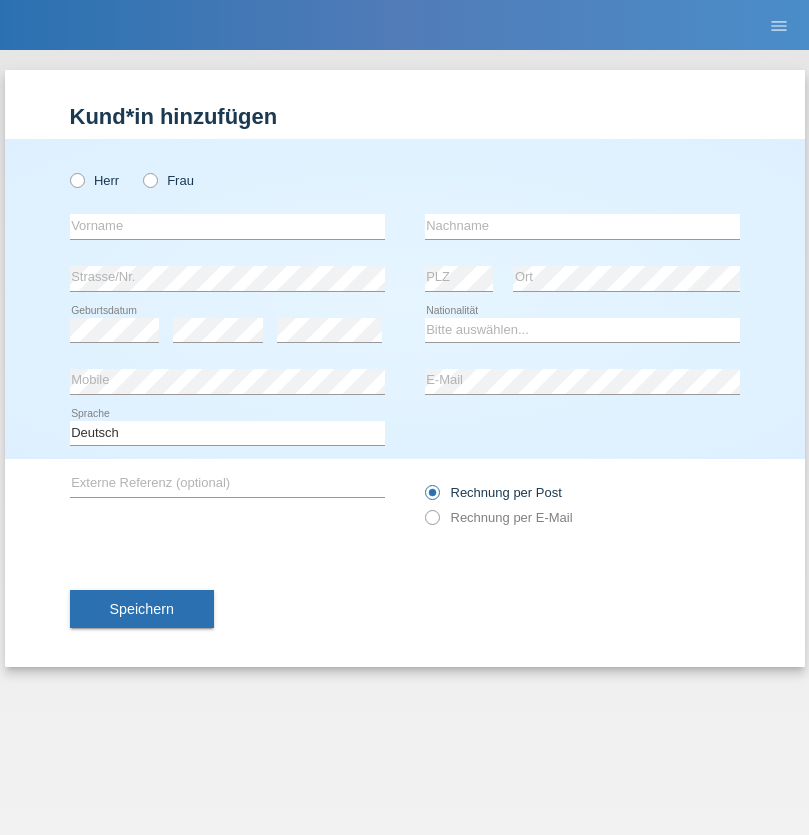 scroll, scrollTop: 0, scrollLeft: 0, axis: both 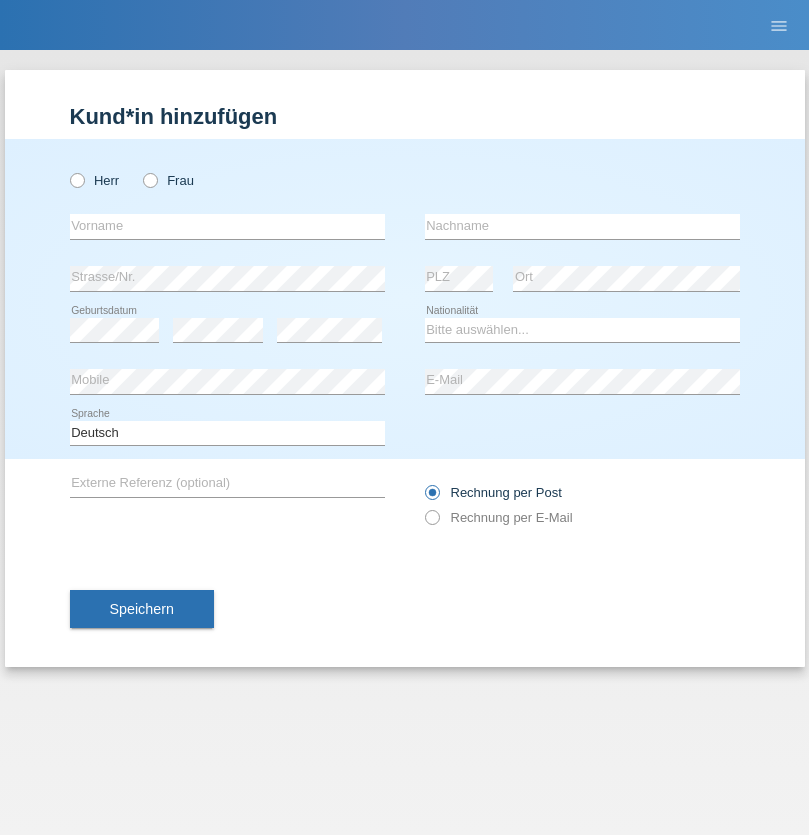 radio on "true" 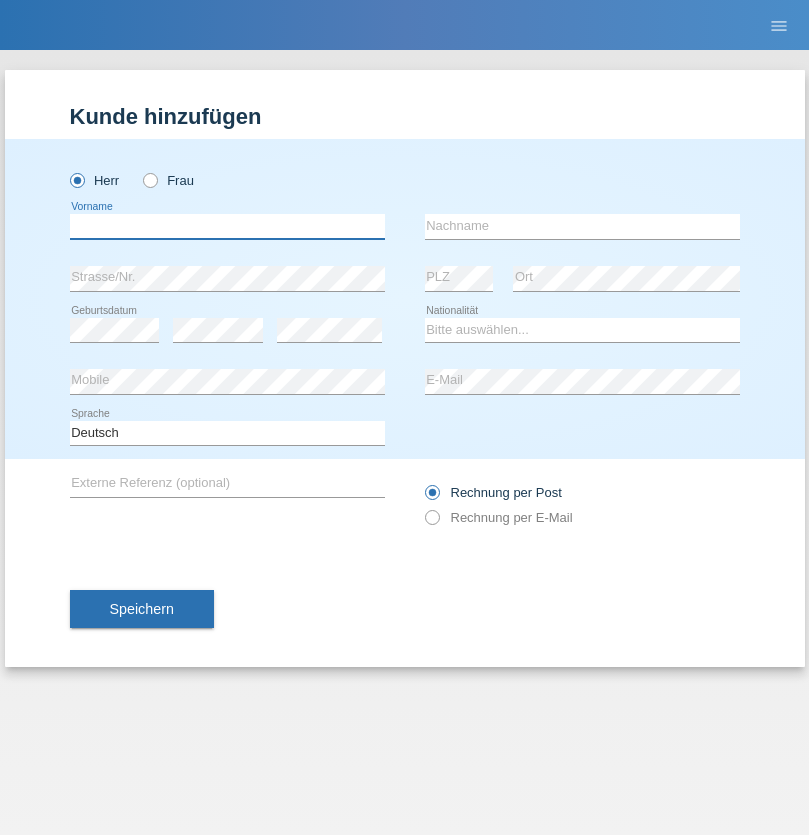 click at bounding box center (227, 226) 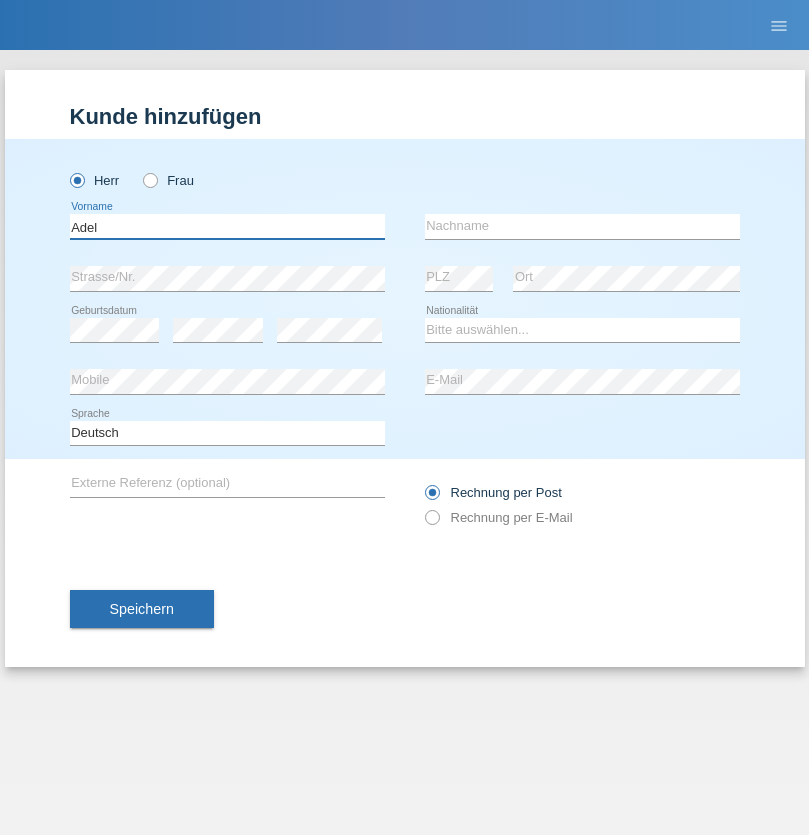 type on "Adel" 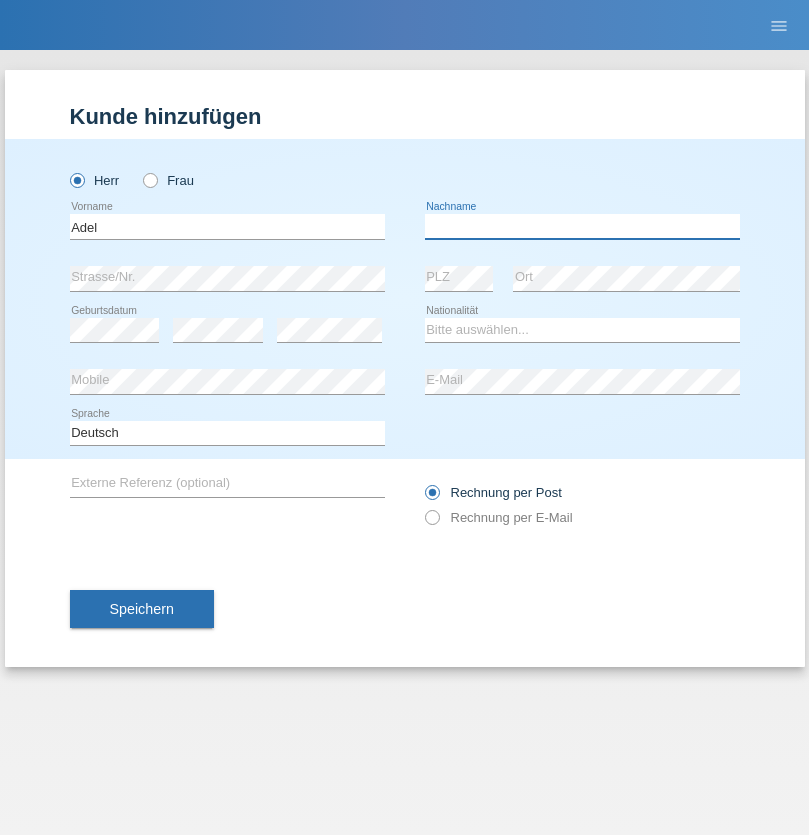 click at bounding box center [582, 226] 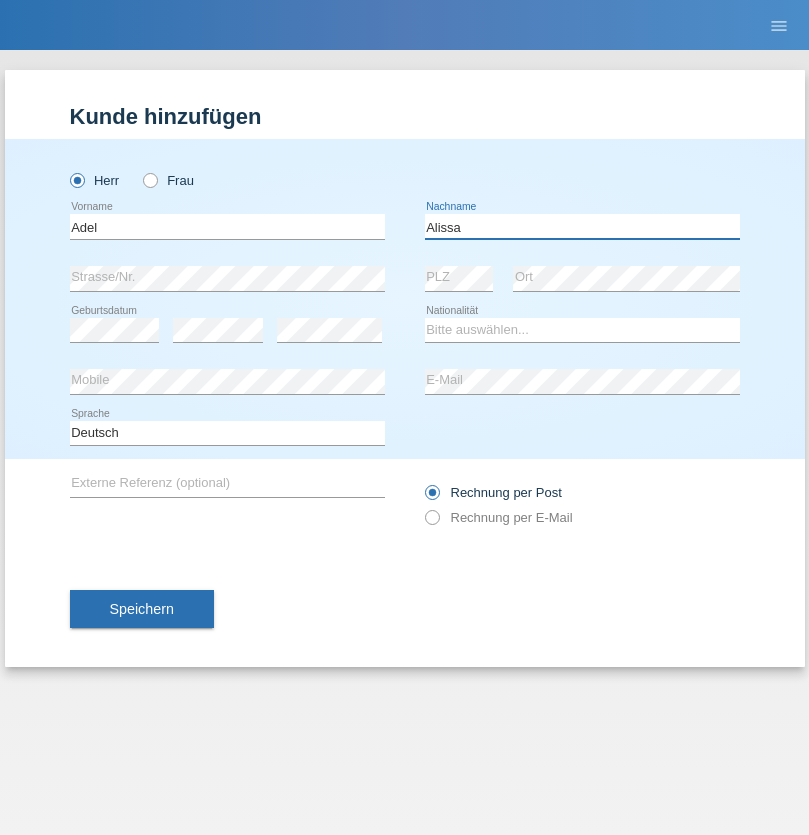 type on "Alissa" 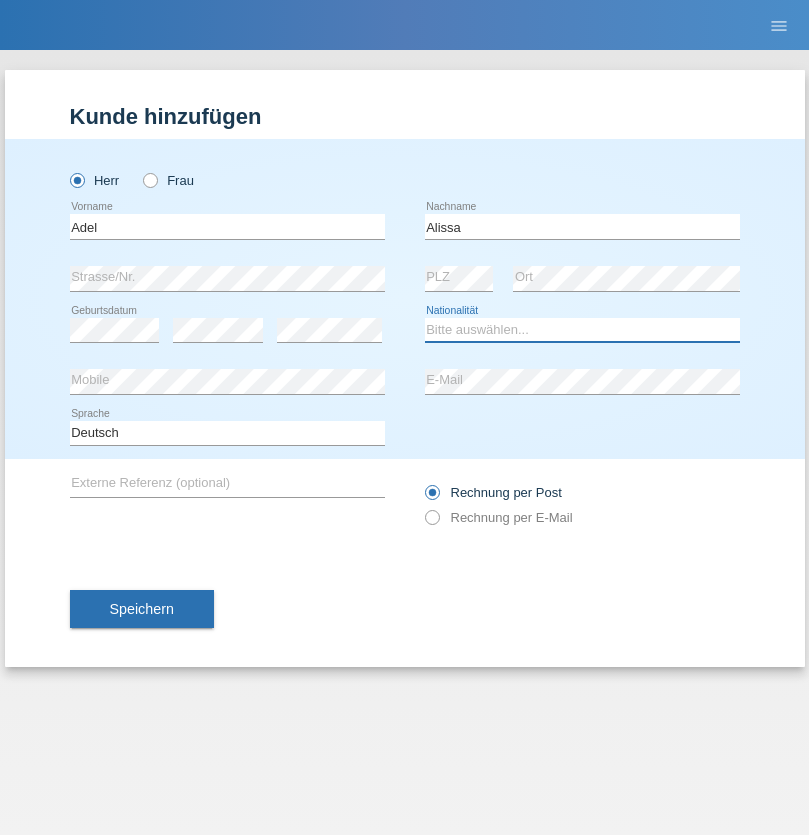 select on "SY" 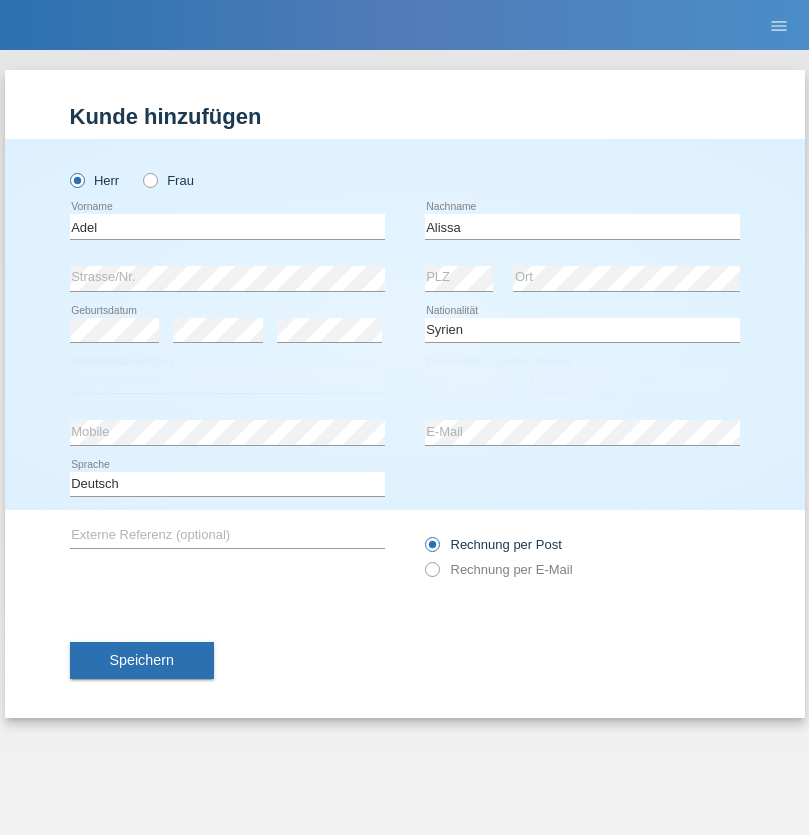 select on "C" 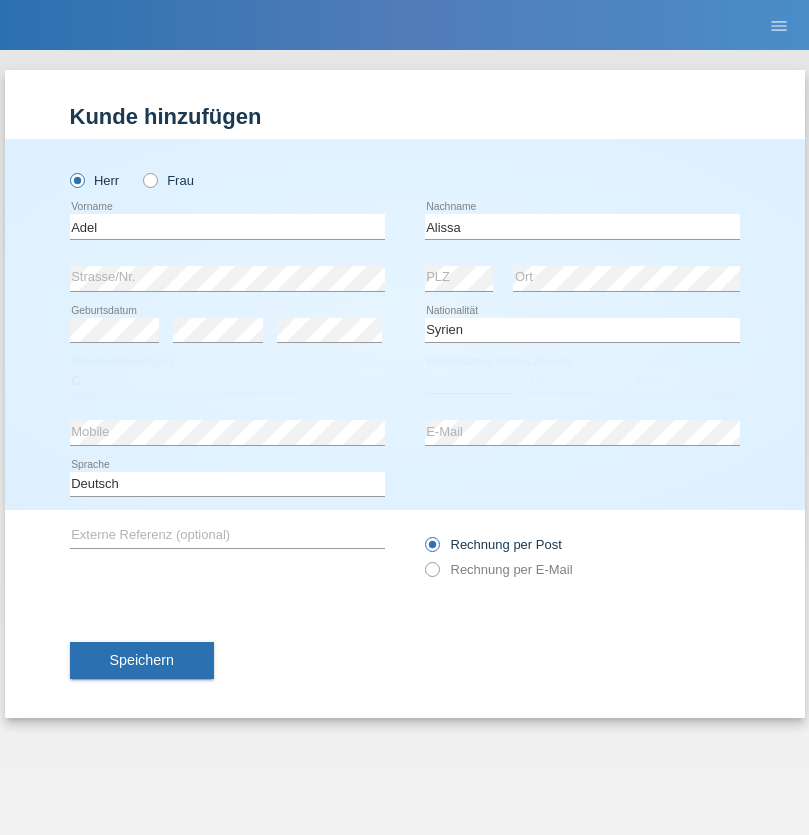 select on "20" 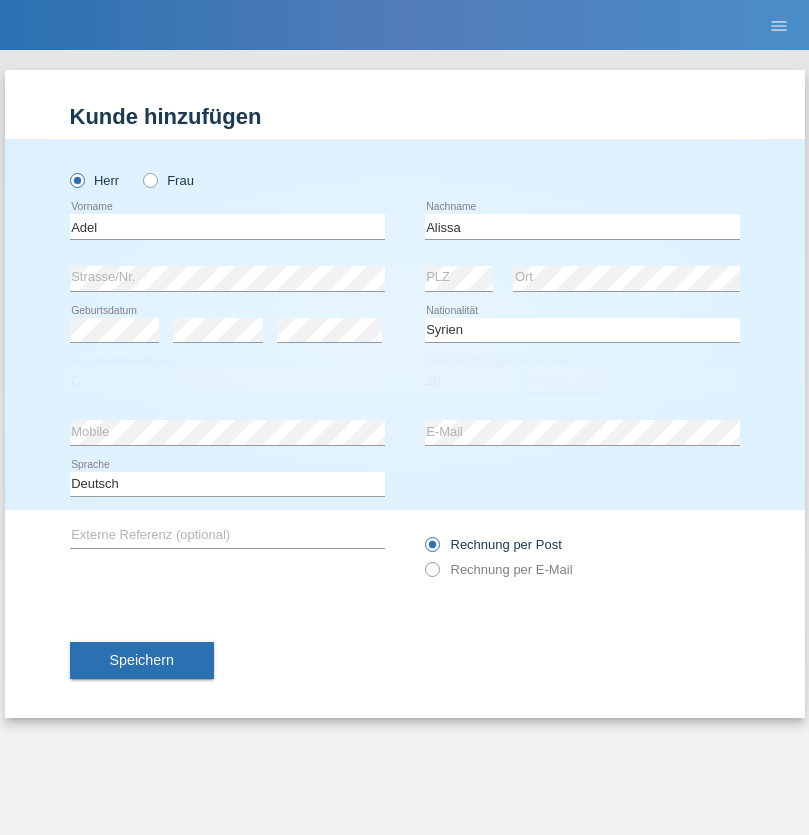 select on "09" 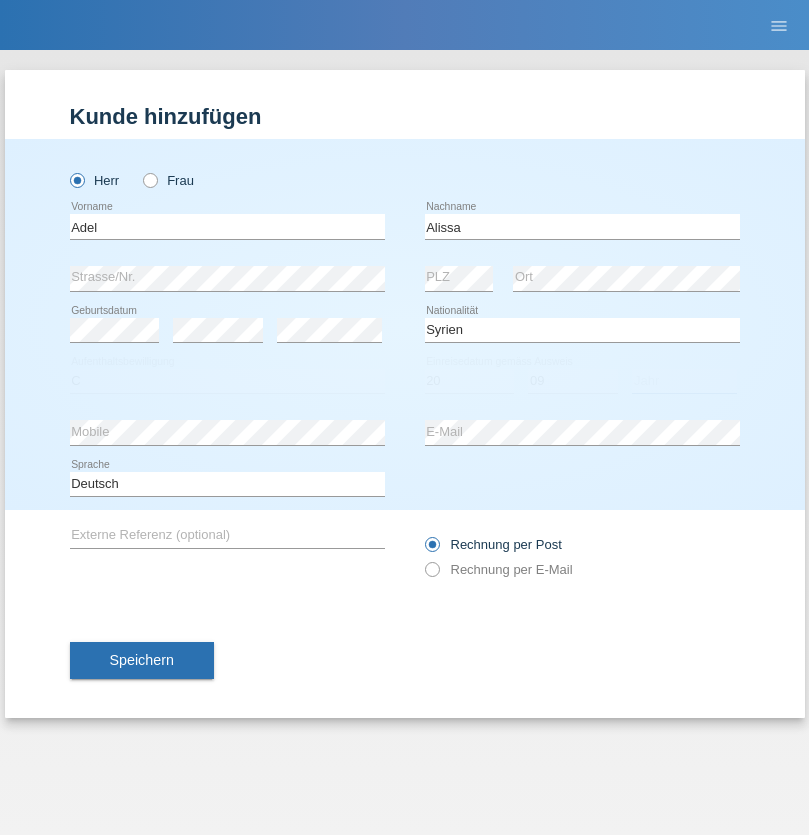 select on "2018" 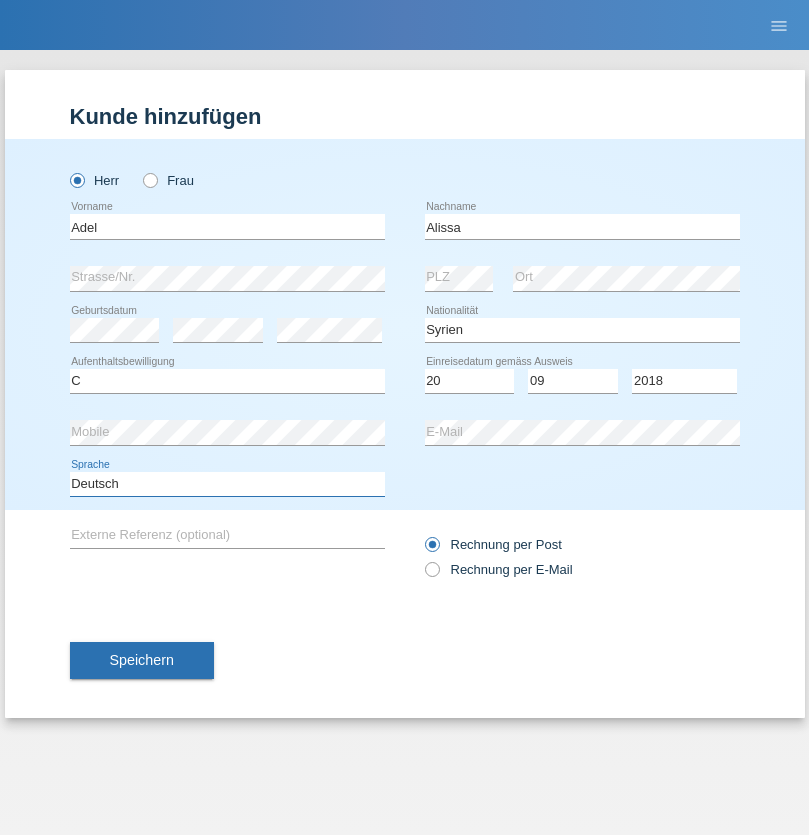 select on "en" 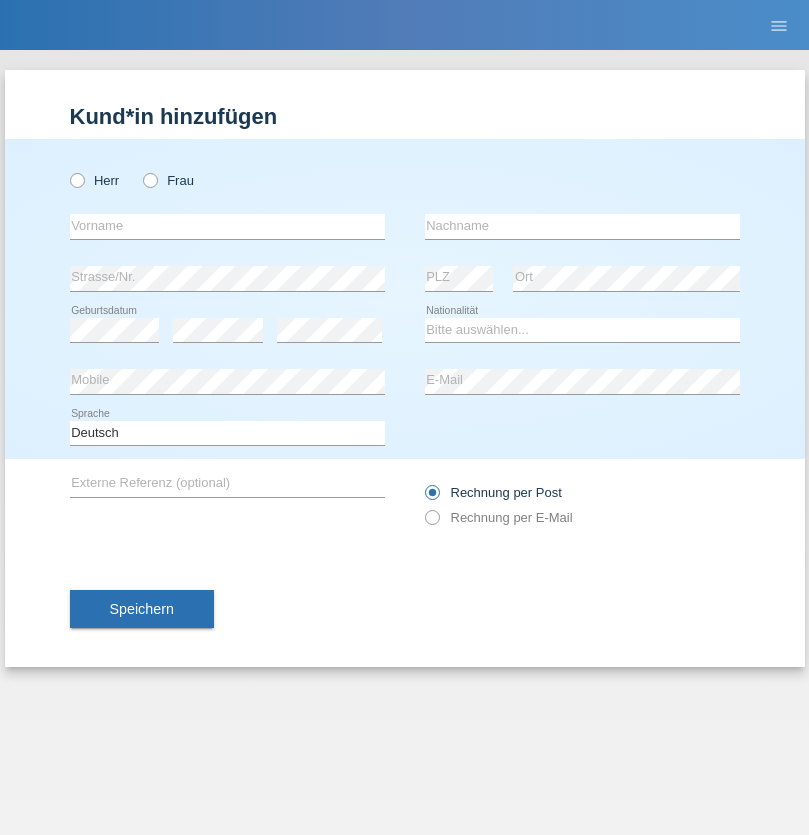 scroll, scrollTop: 0, scrollLeft: 0, axis: both 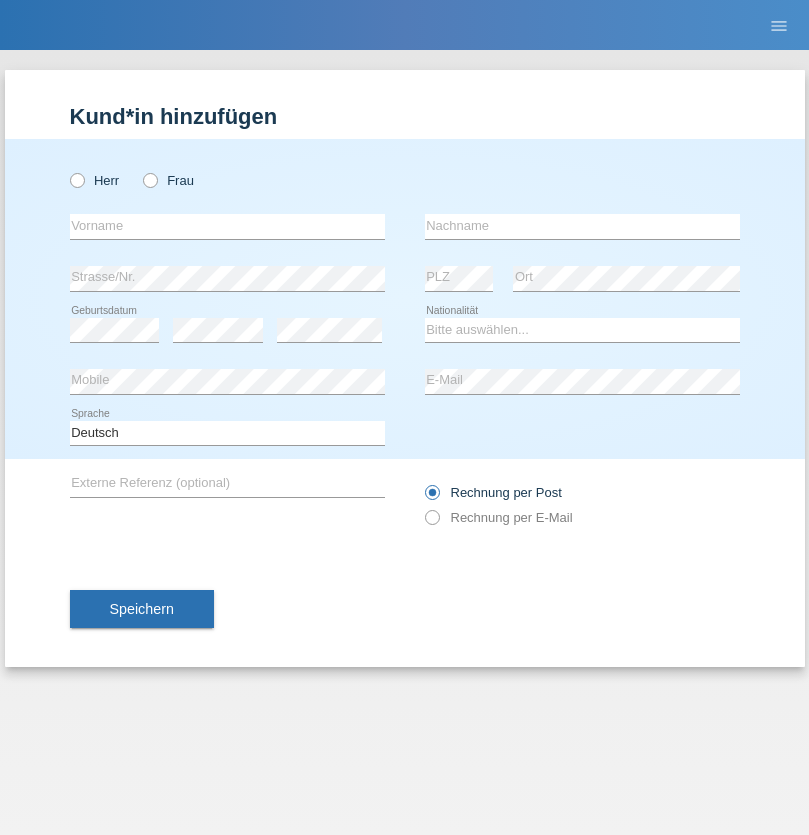 radio on "true" 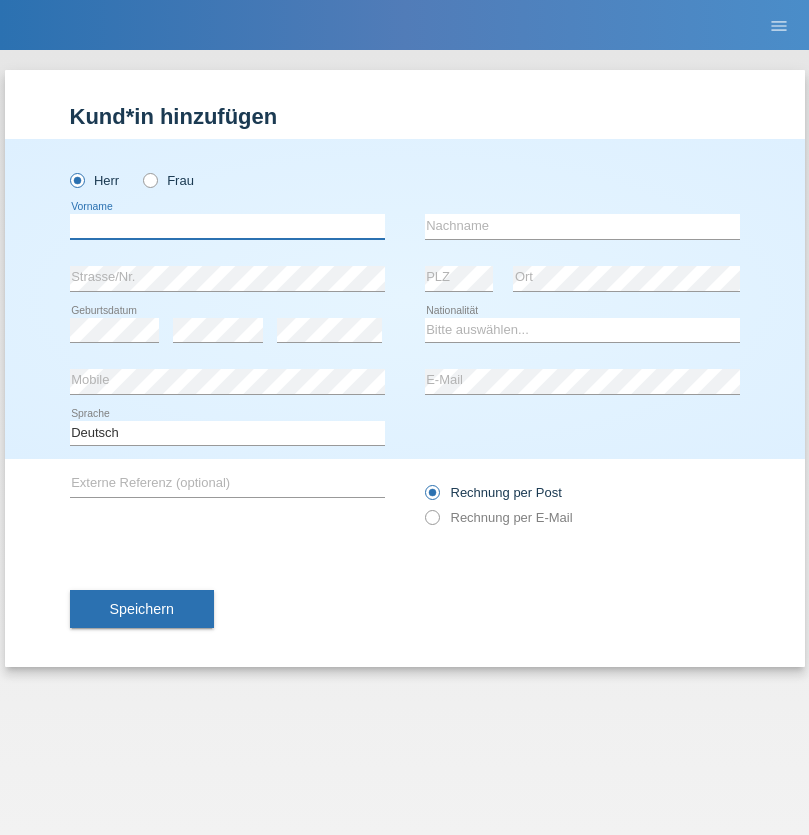 click at bounding box center [227, 226] 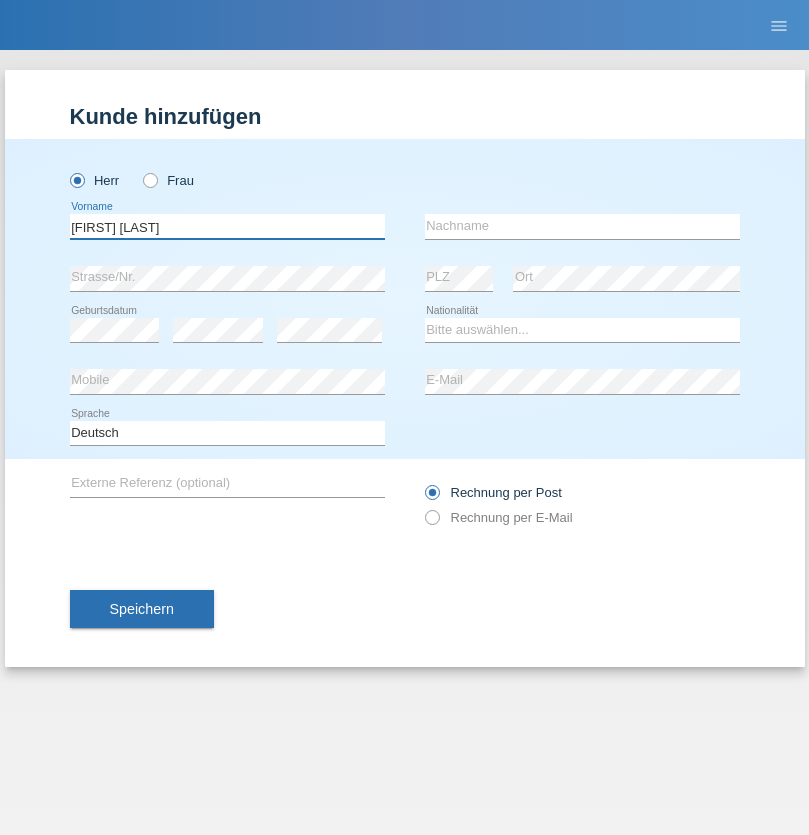 type on "[FIRST] [LAST]" 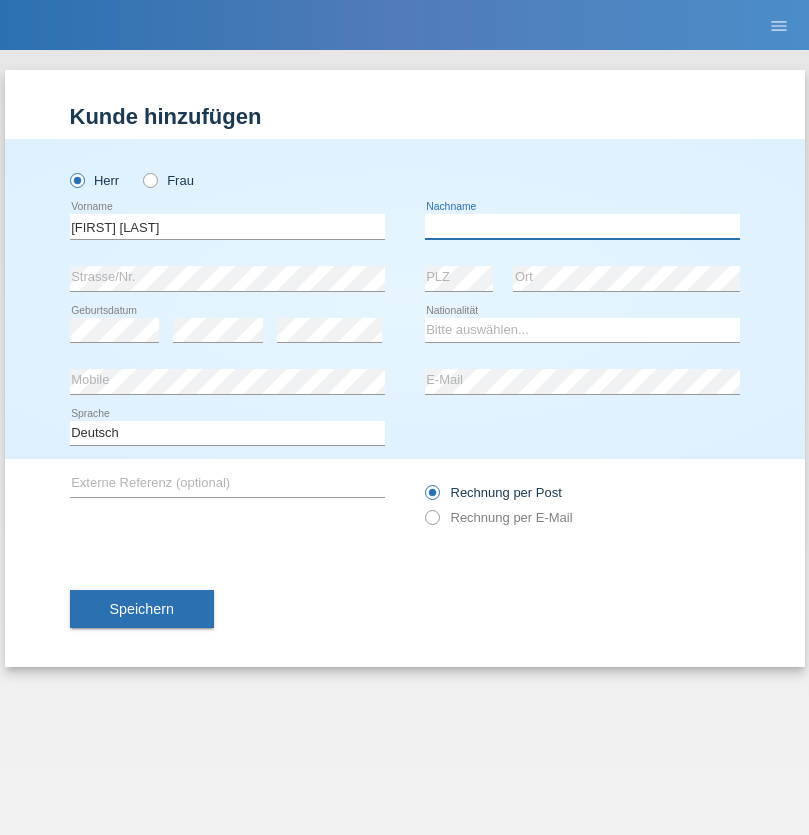 click at bounding box center (582, 226) 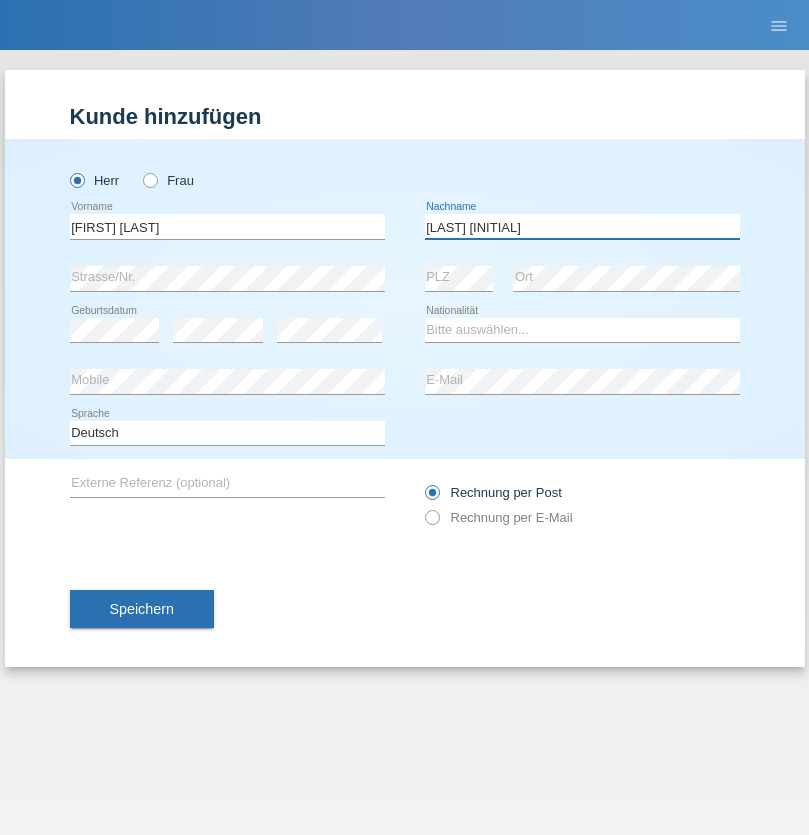 type on "[LAST] [INITIAL]" 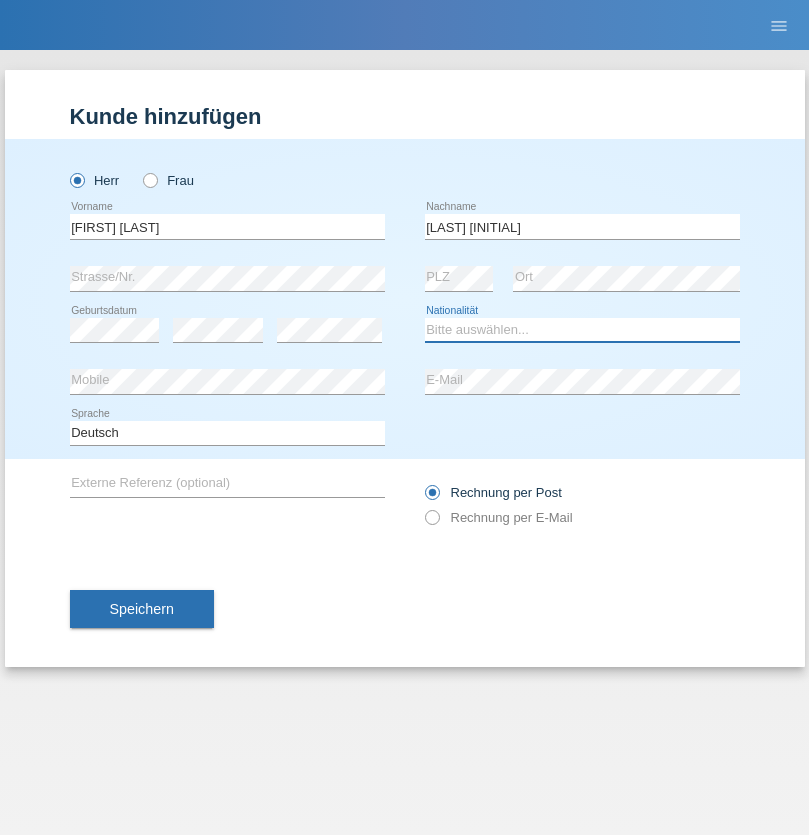 select on "ES" 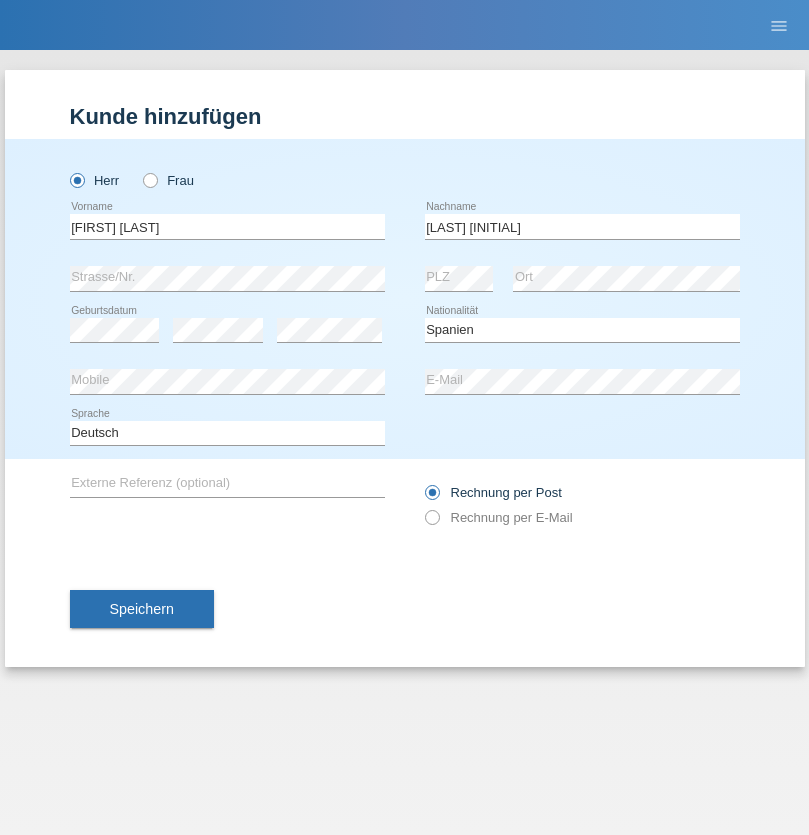 select on "C" 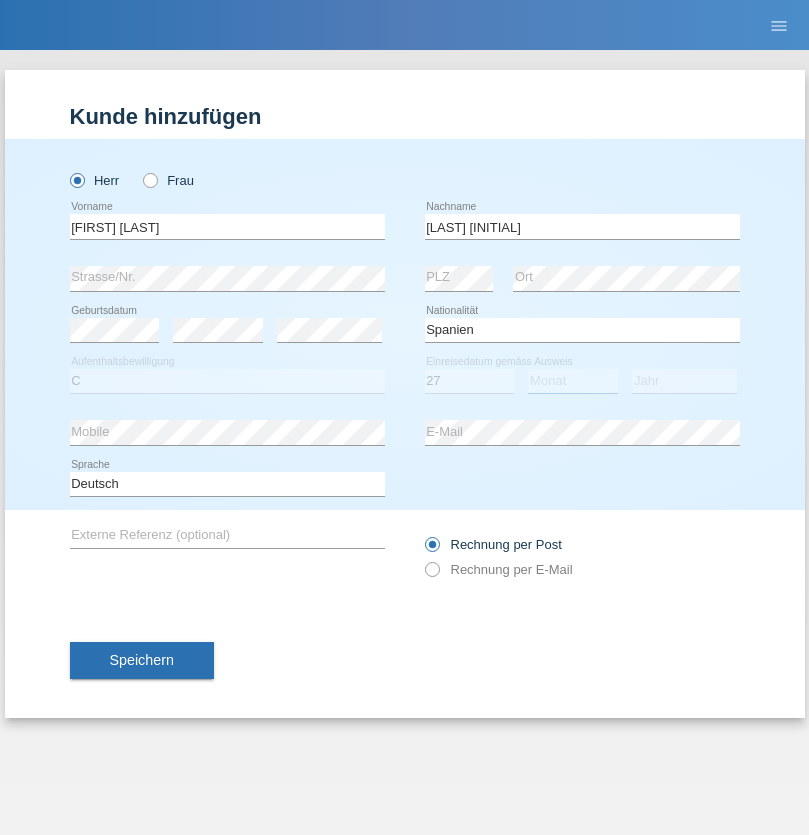 select on "12" 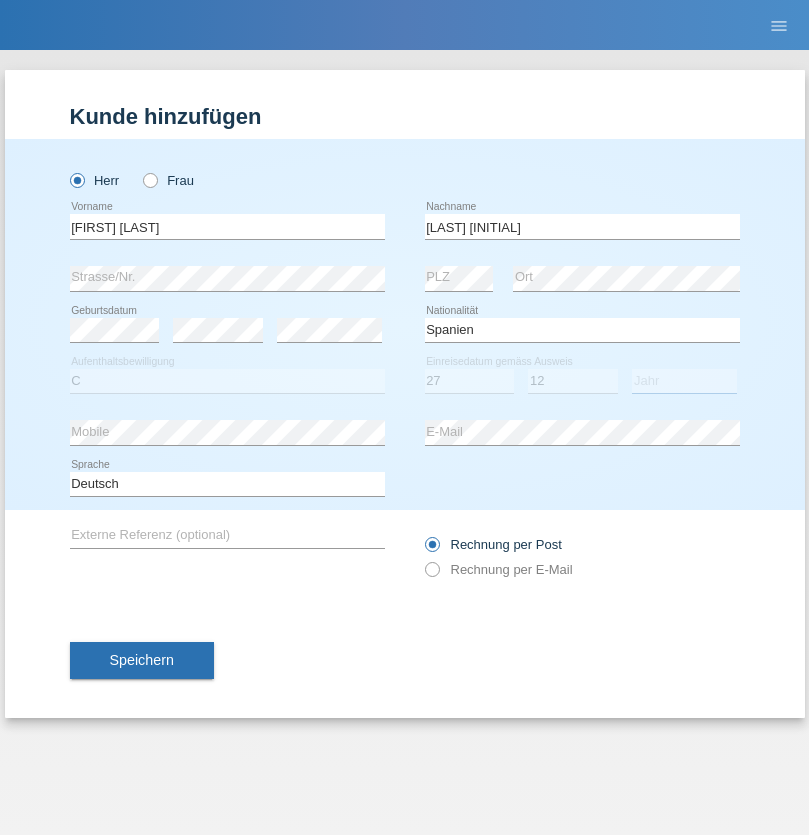 select on "2013" 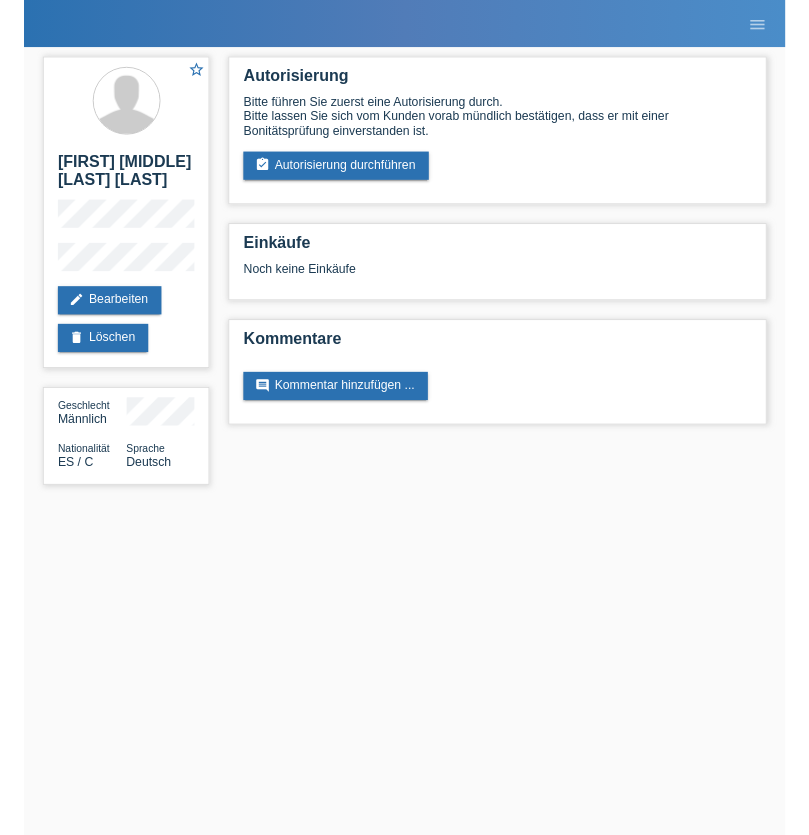 scroll, scrollTop: 0, scrollLeft: 0, axis: both 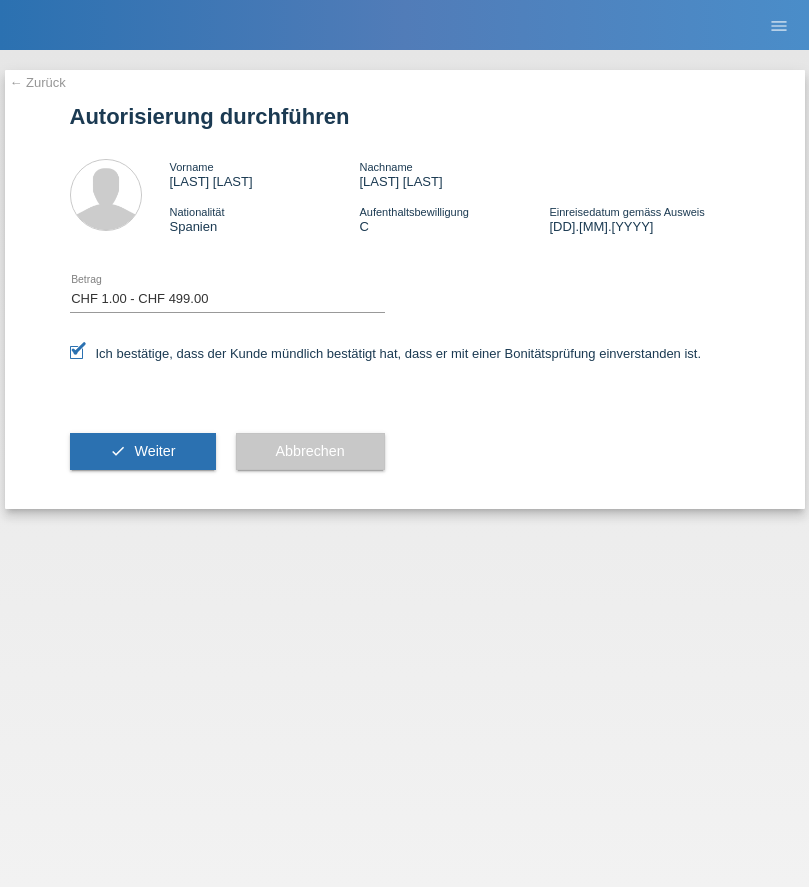 select on "1" 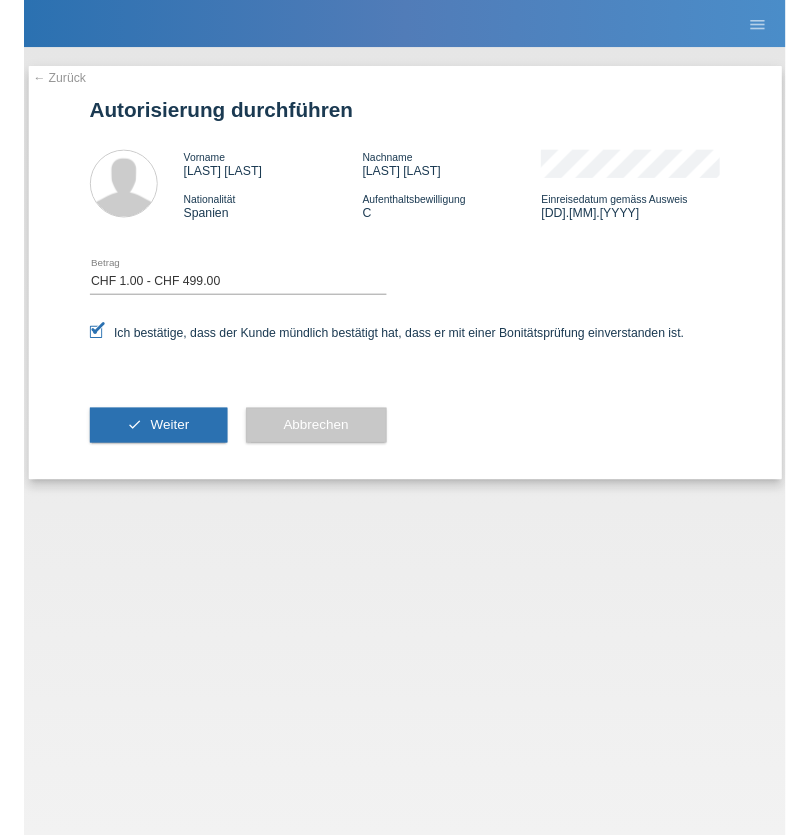 scroll, scrollTop: 0, scrollLeft: 0, axis: both 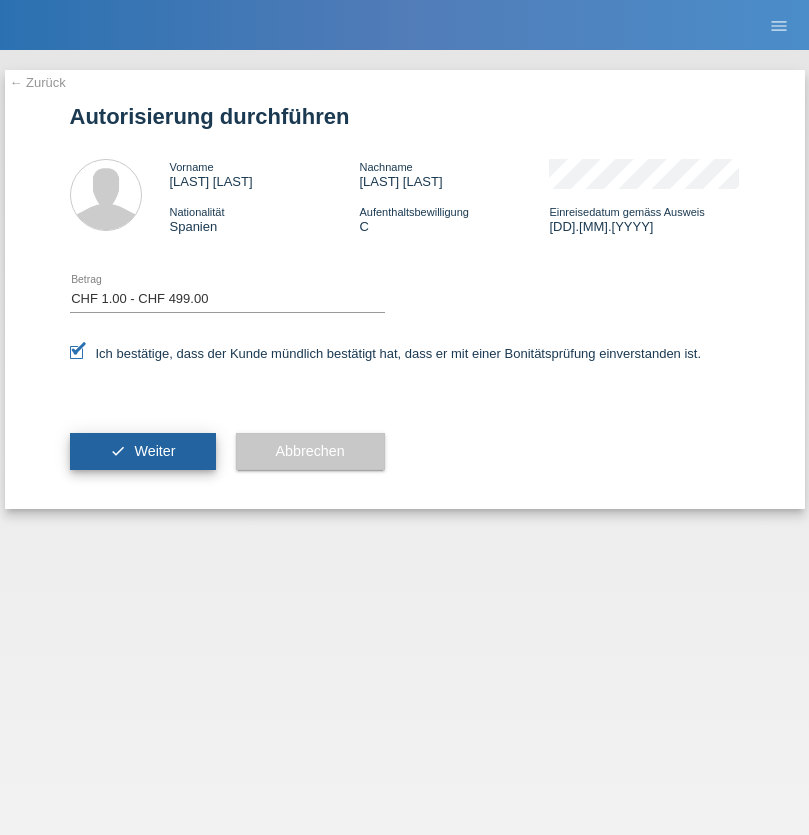 click on "Weiter" at bounding box center (154, 451) 